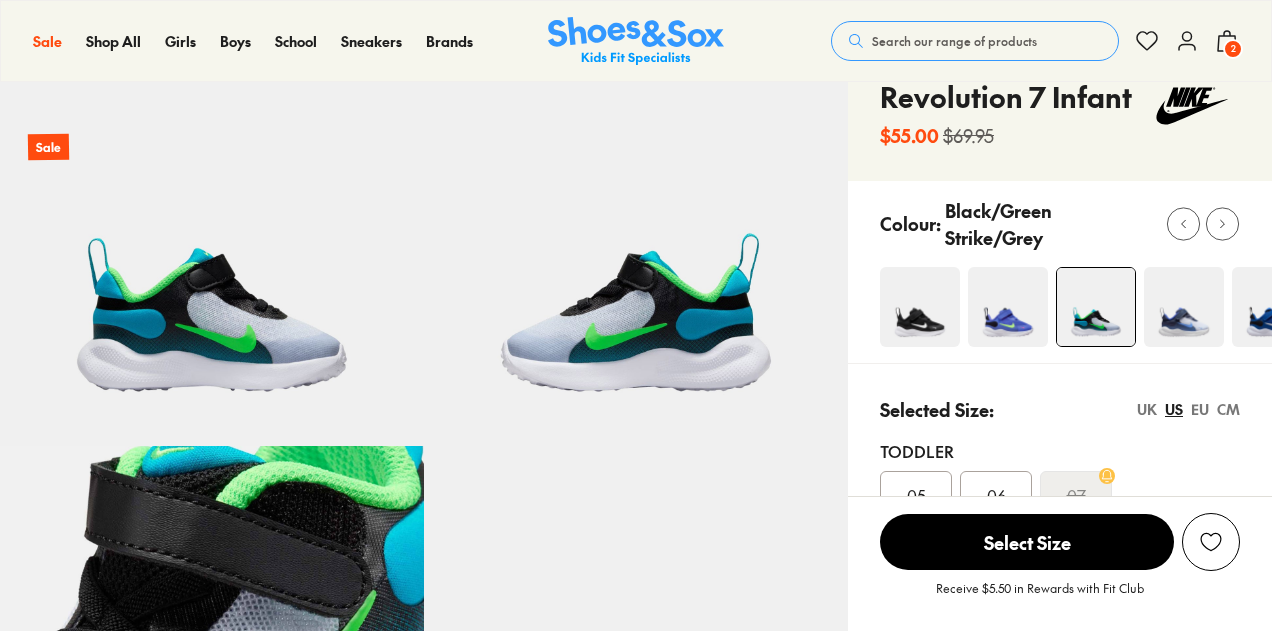 scroll, scrollTop: 100, scrollLeft: 0, axis: vertical 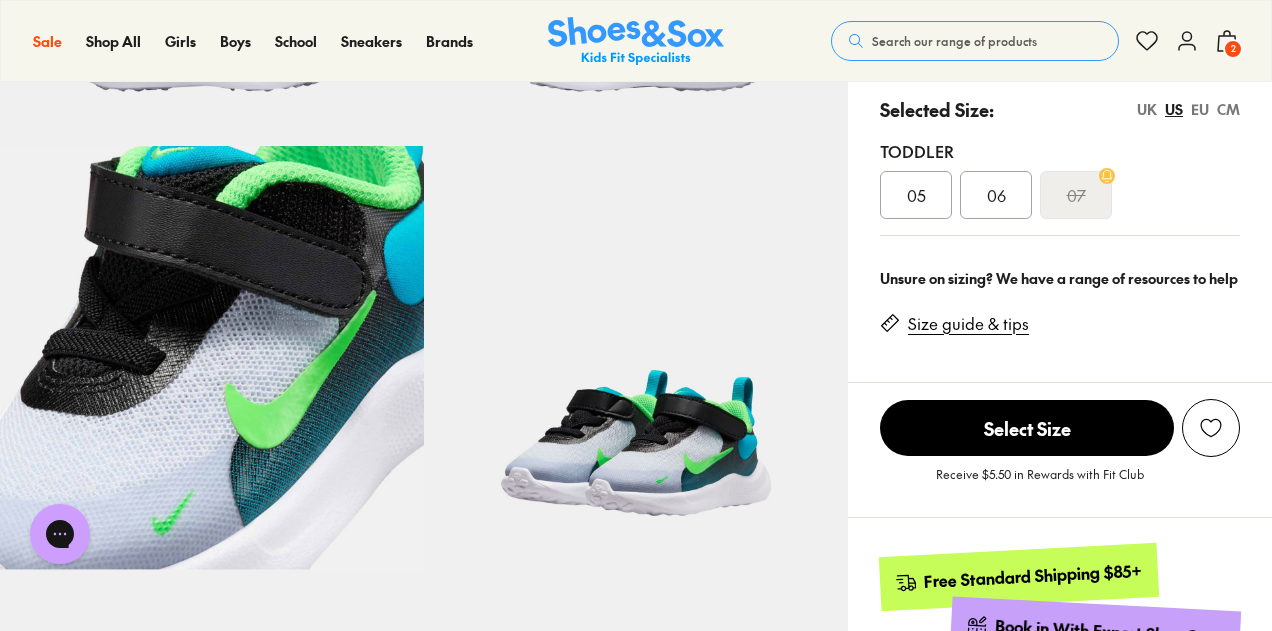 click on "06" at bounding box center (996, 195) 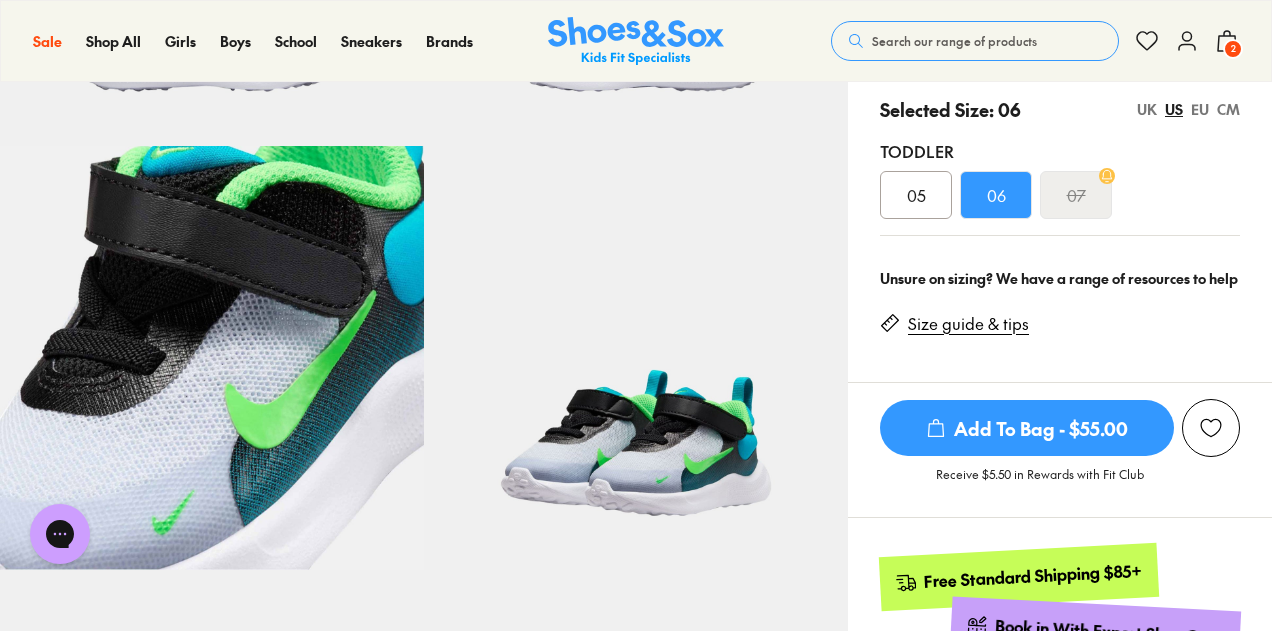 click on "Add To Bag - $55.00" at bounding box center [1027, 428] 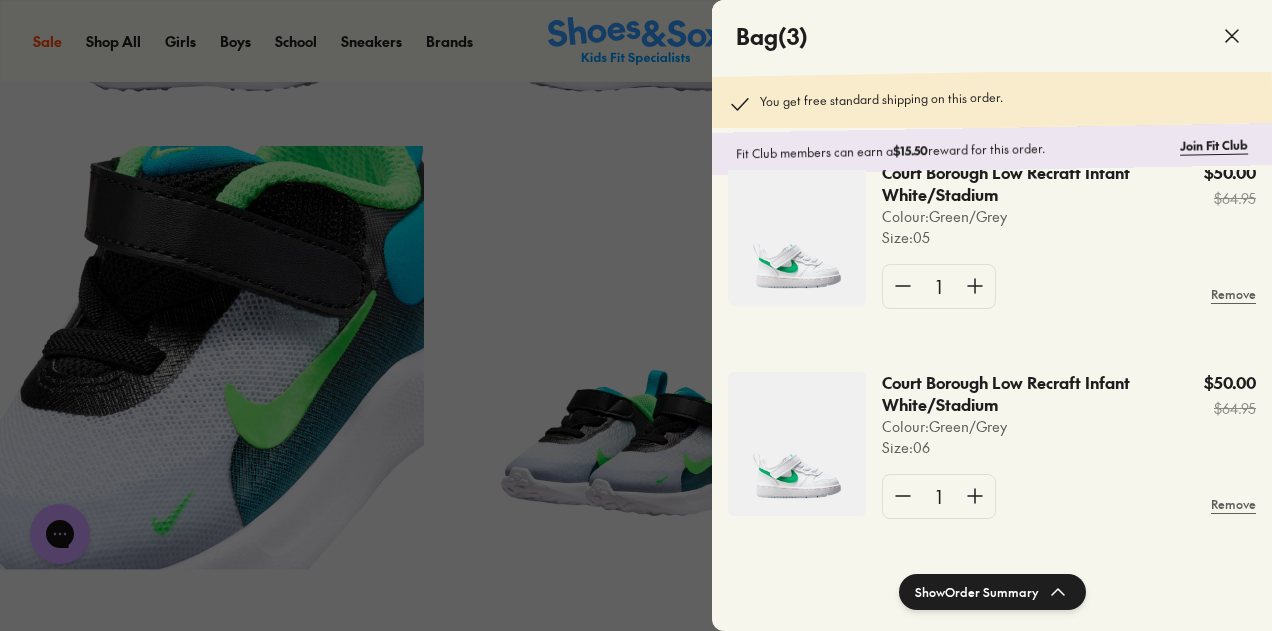 scroll, scrollTop: 269, scrollLeft: 0, axis: vertical 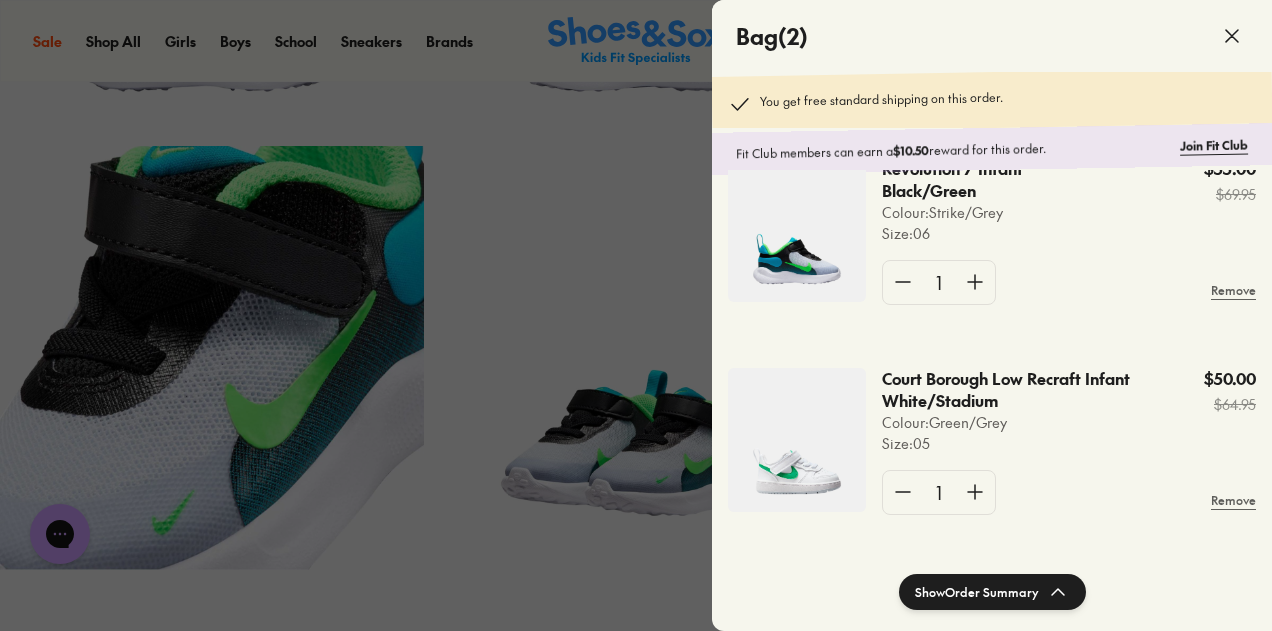 click 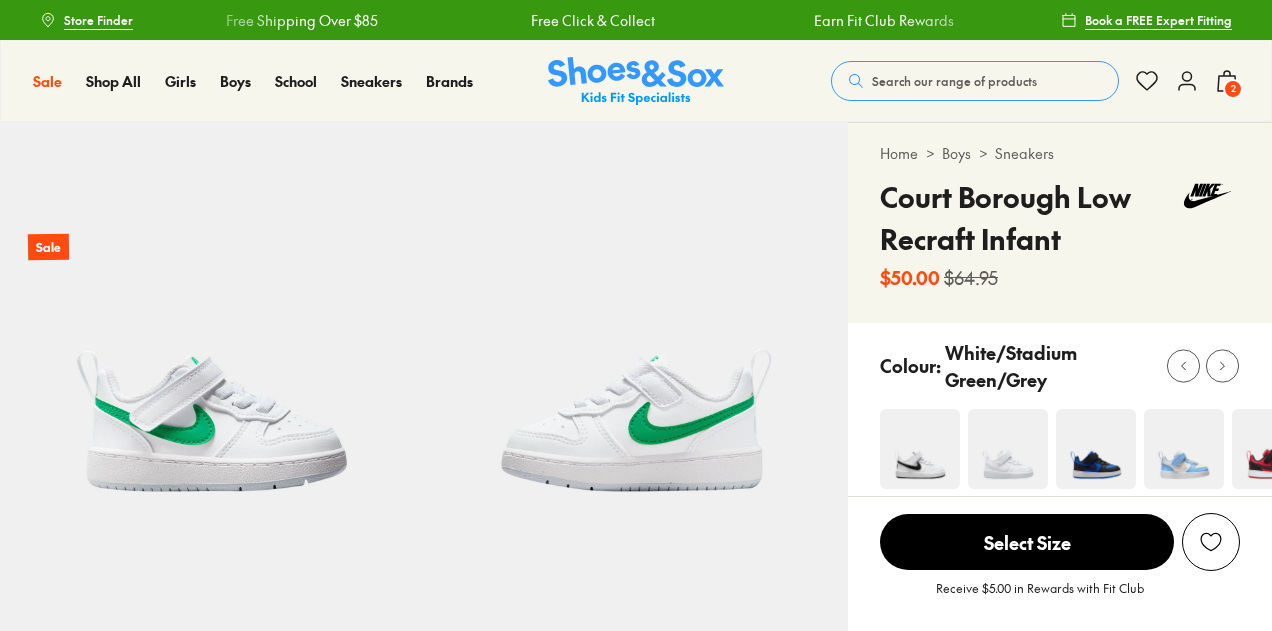 select on "*" 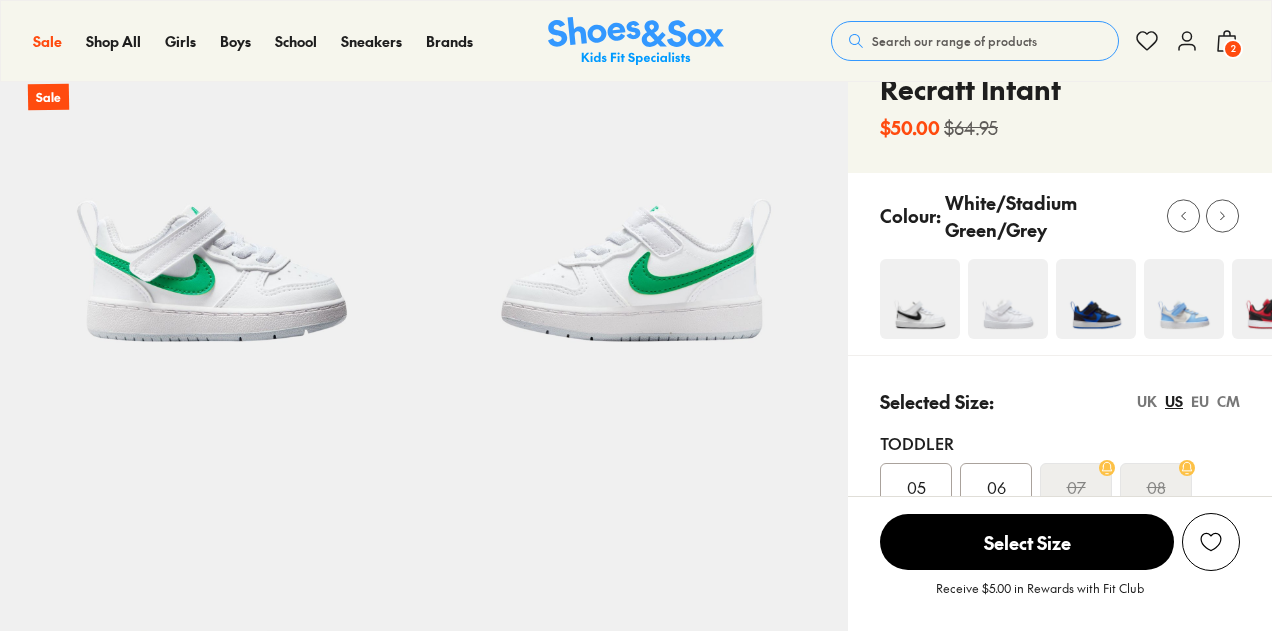 scroll, scrollTop: 150, scrollLeft: 0, axis: vertical 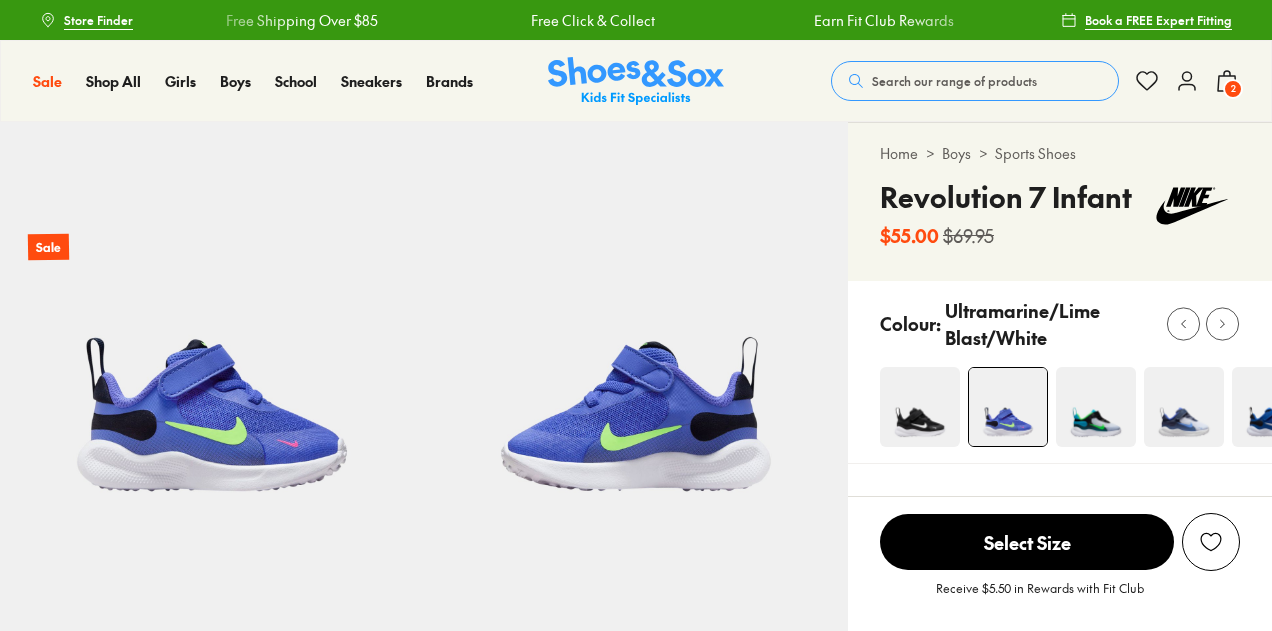 select on "*" 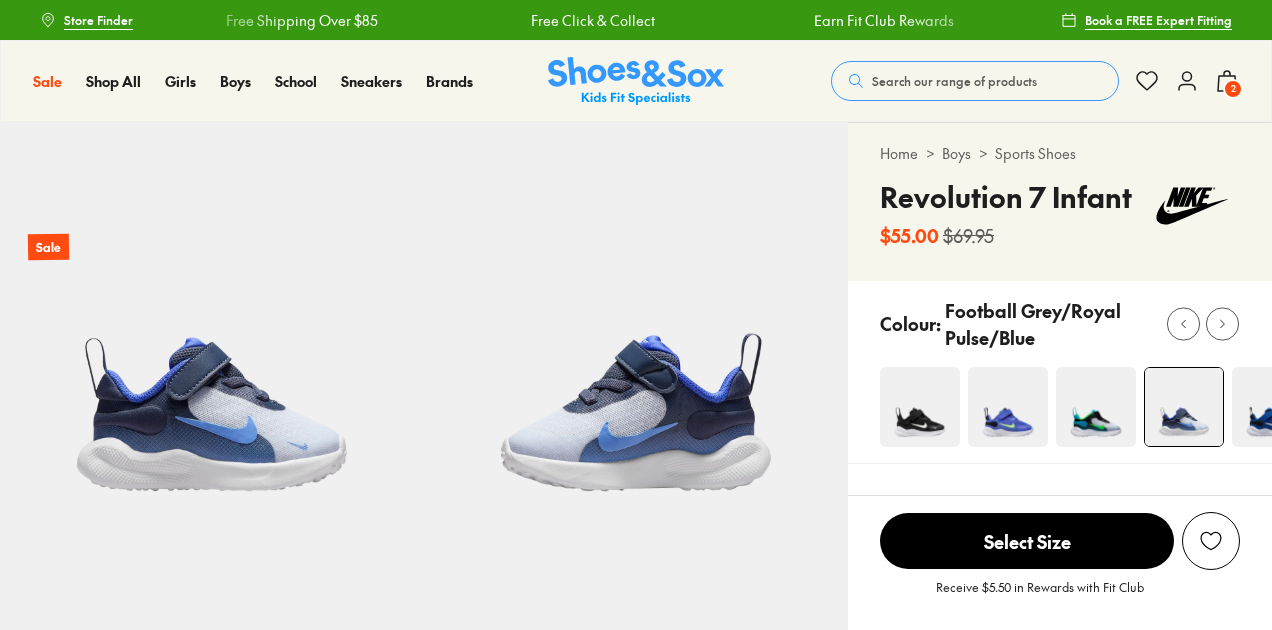 select on "*" 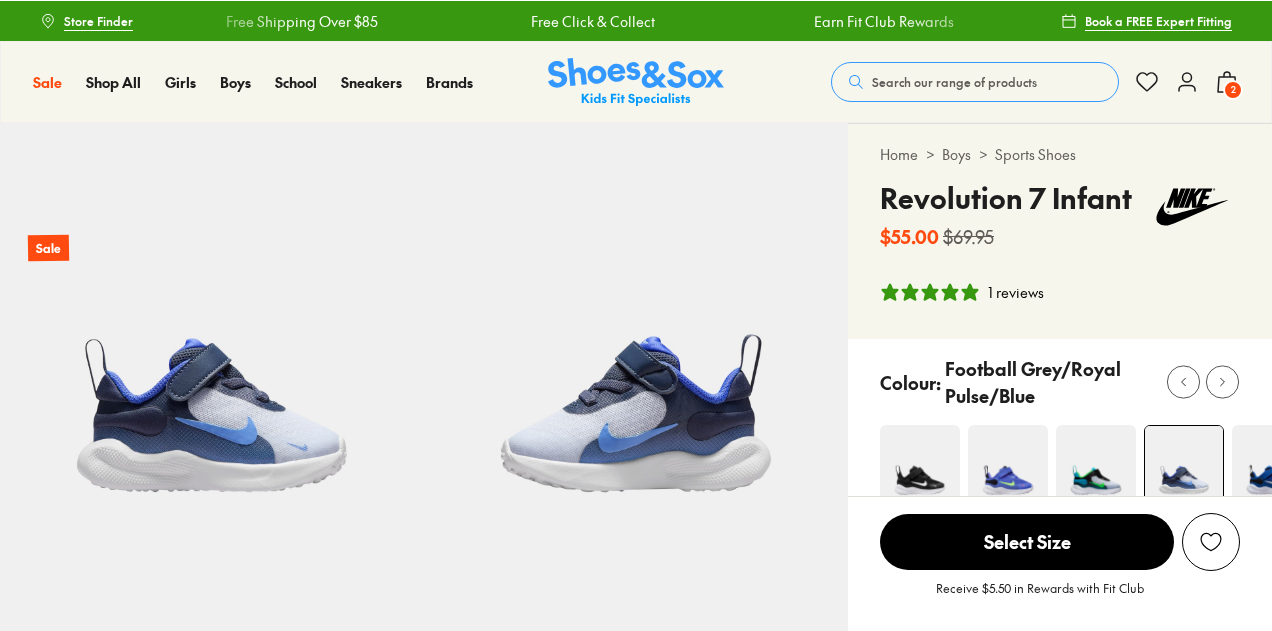 scroll, scrollTop: 0, scrollLeft: 0, axis: both 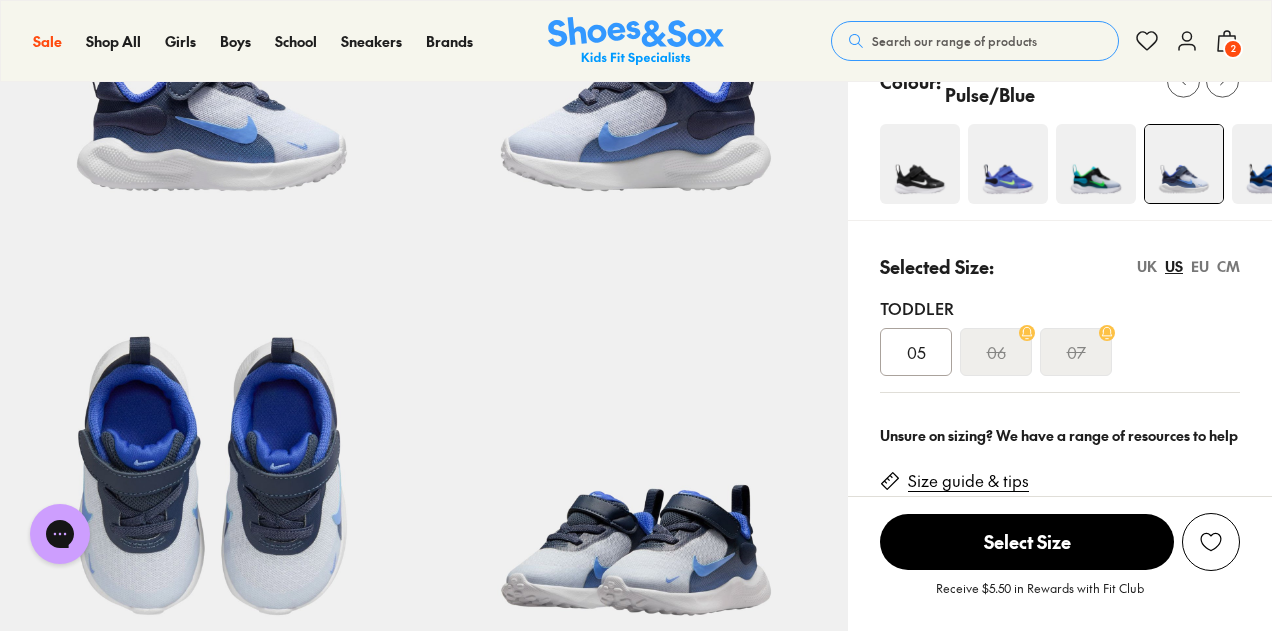 click at bounding box center [1008, 164] 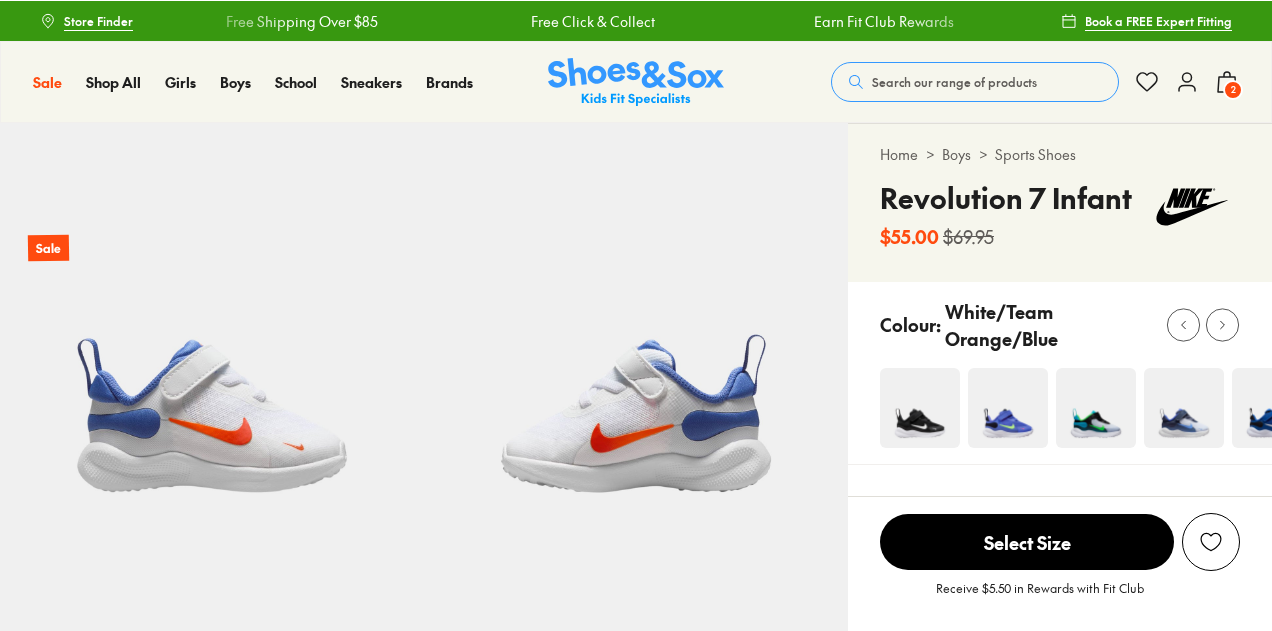 scroll, scrollTop: 0, scrollLeft: 0, axis: both 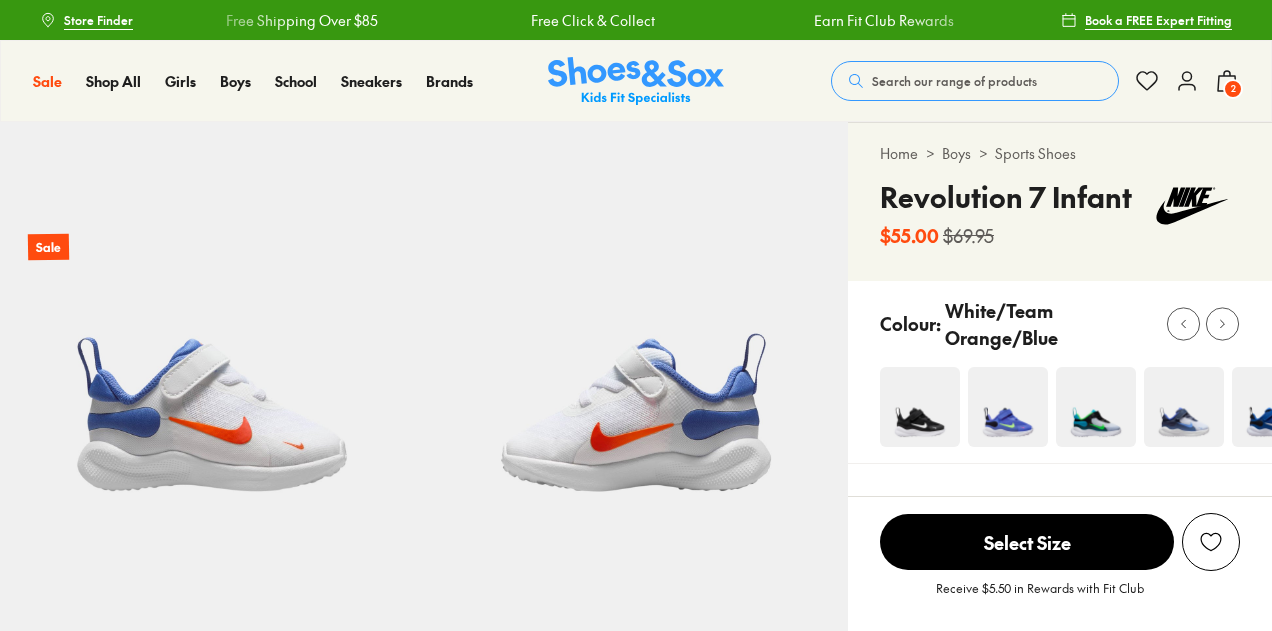 select on "*" 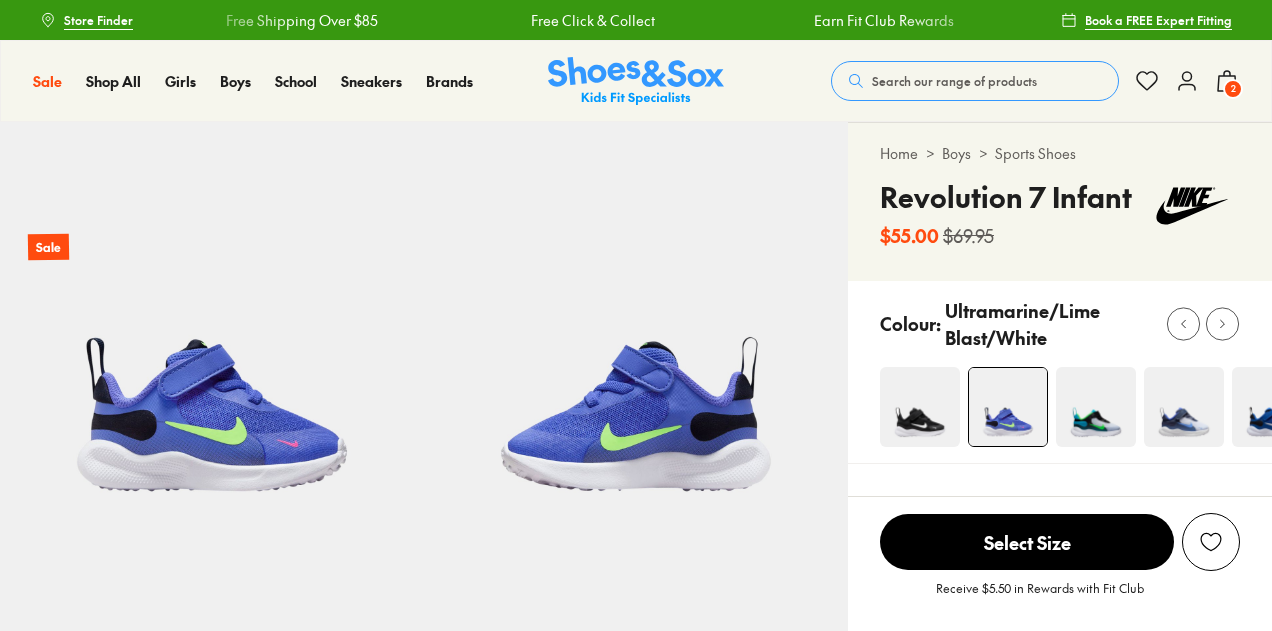 scroll, scrollTop: 0, scrollLeft: 0, axis: both 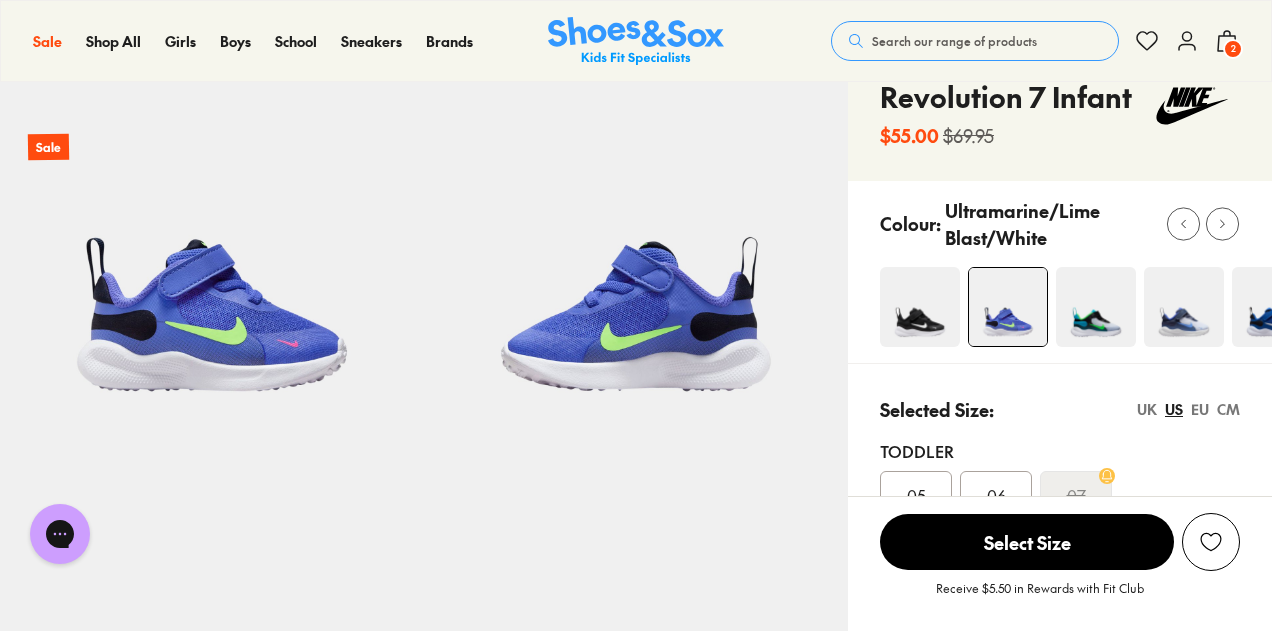 click at bounding box center [1096, 307] 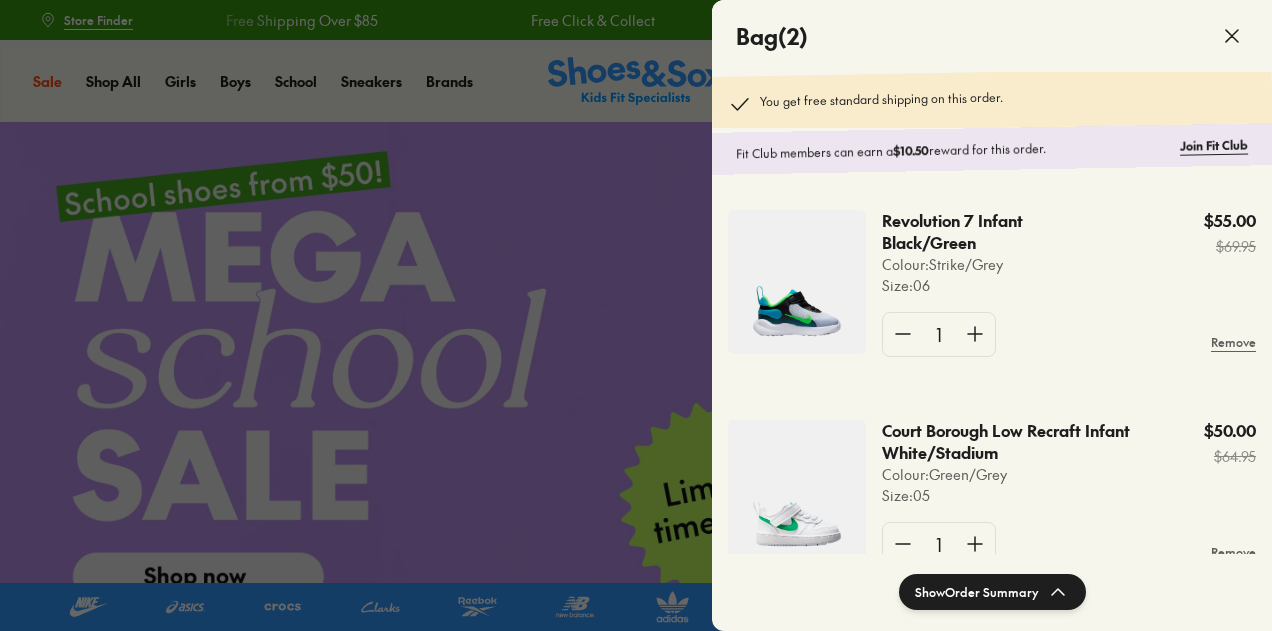 scroll, scrollTop: 0, scrollLeft: 0, axis: both 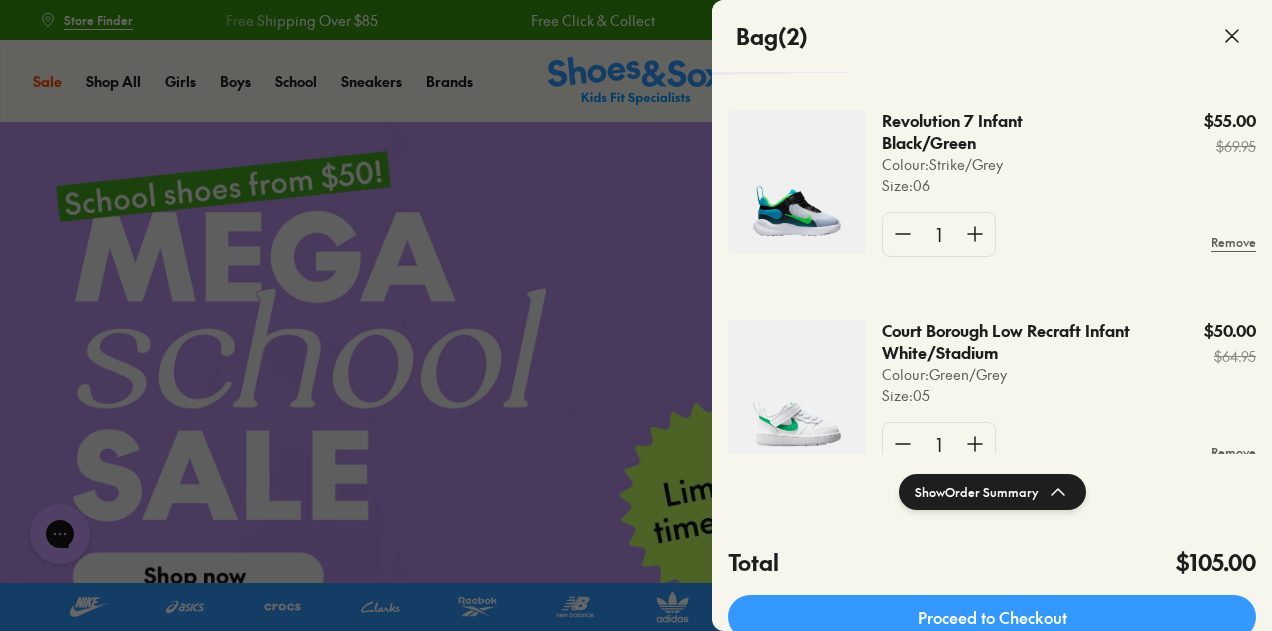 click 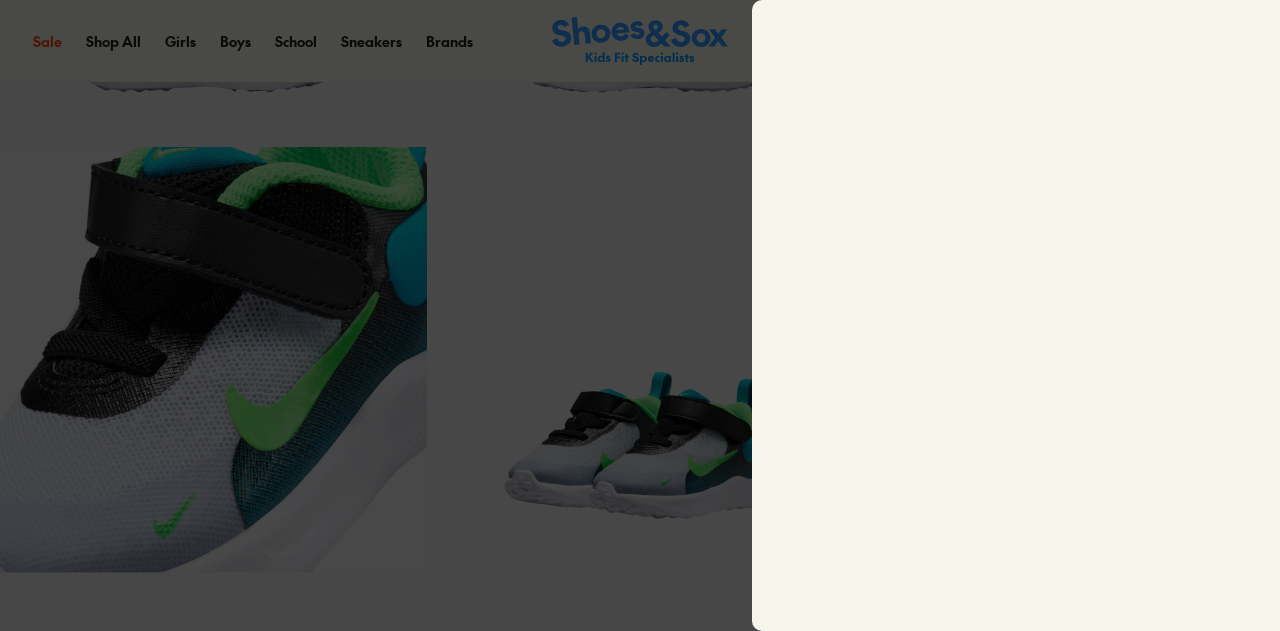 scroll, scrollTop: 402, scrollLeft: 0, axis: vertical 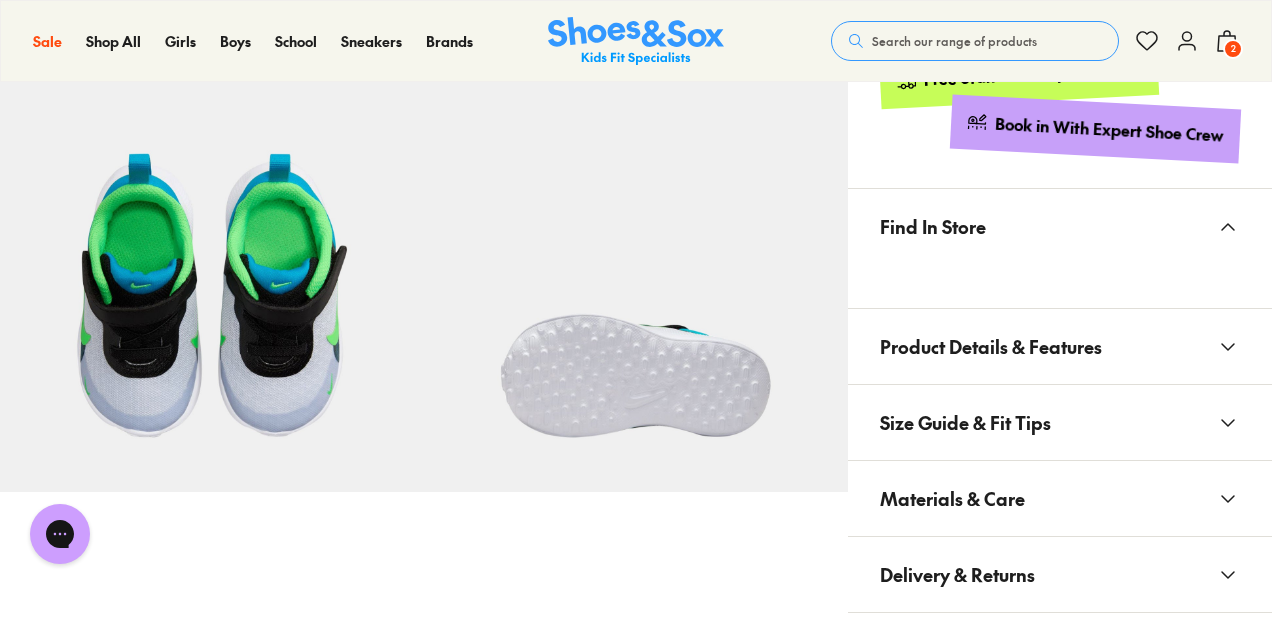 click on "Find In Store" at bounding box center (1060, 226) 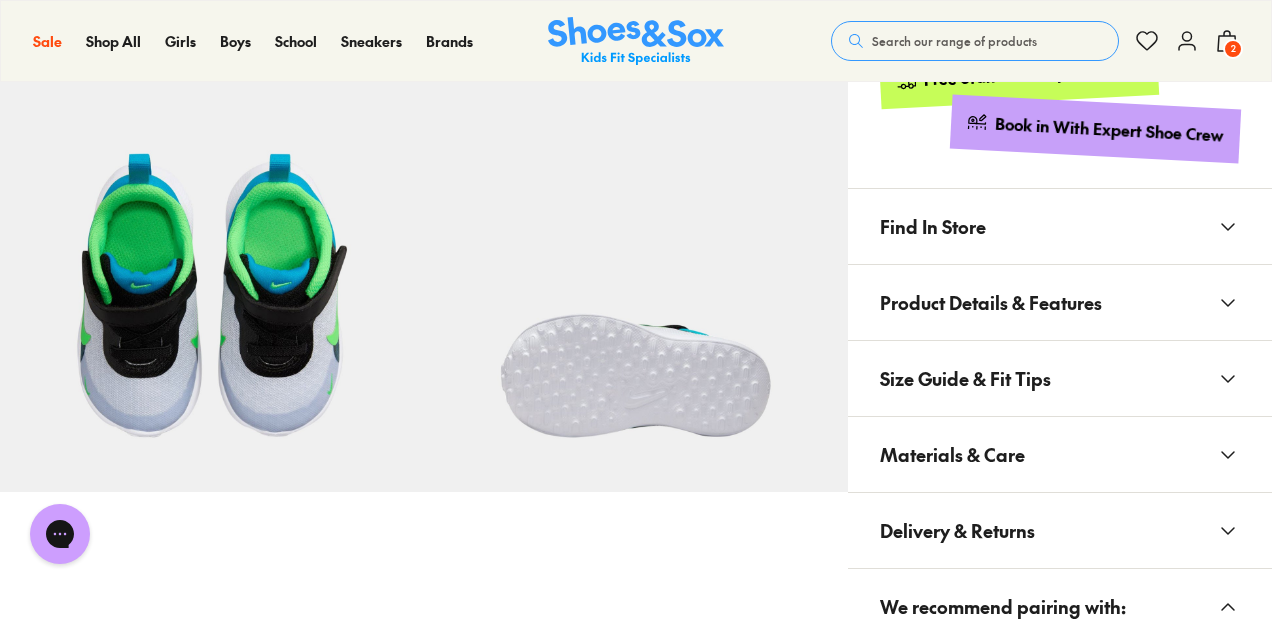 click on "Find In Store" at bounding box center (1060, 226) 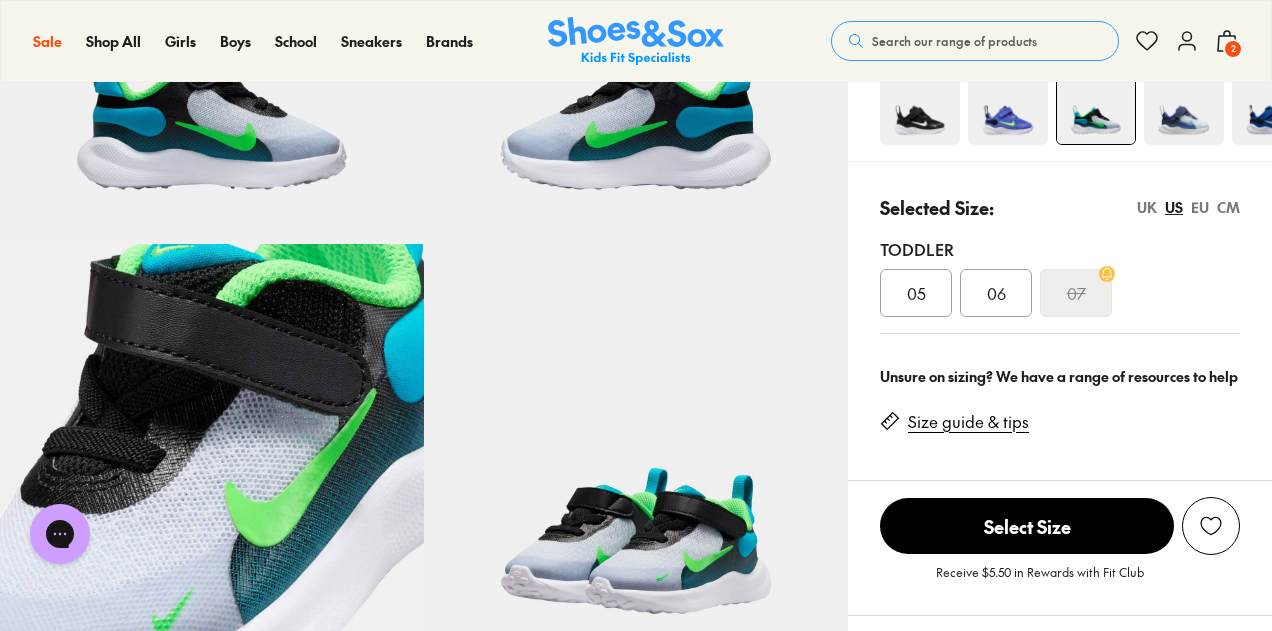 scroll, scrollTop: 102, scrollLeft: 0, axis: vertical 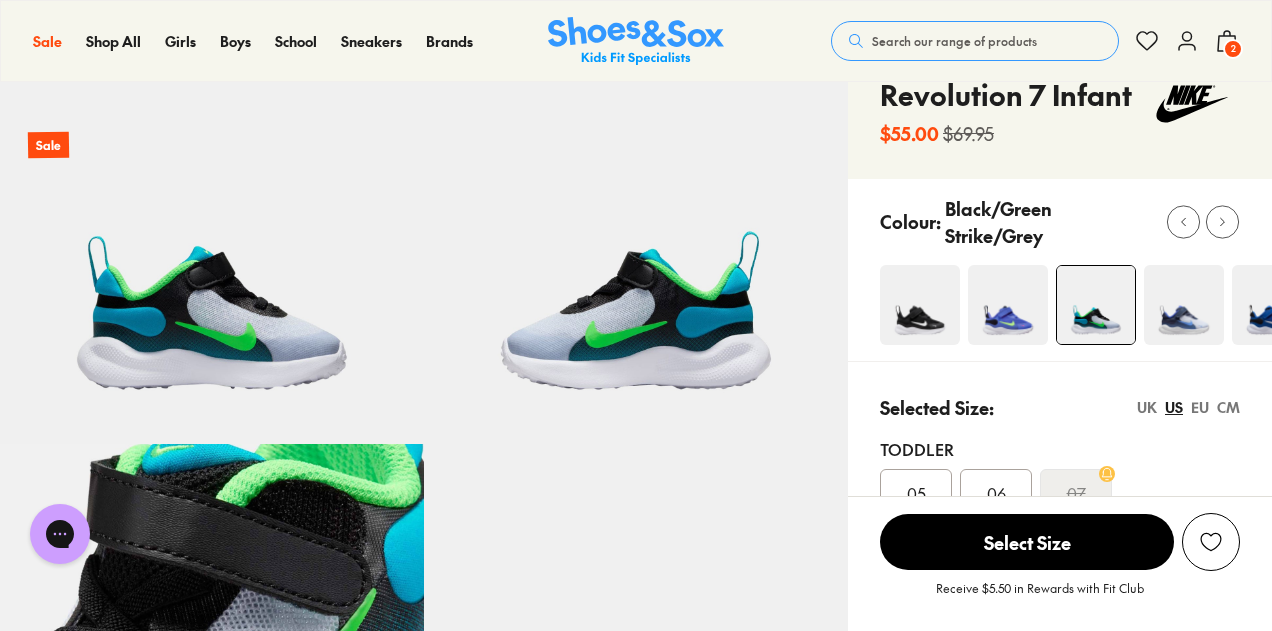 click on "06" at bounding box center [996, 493] 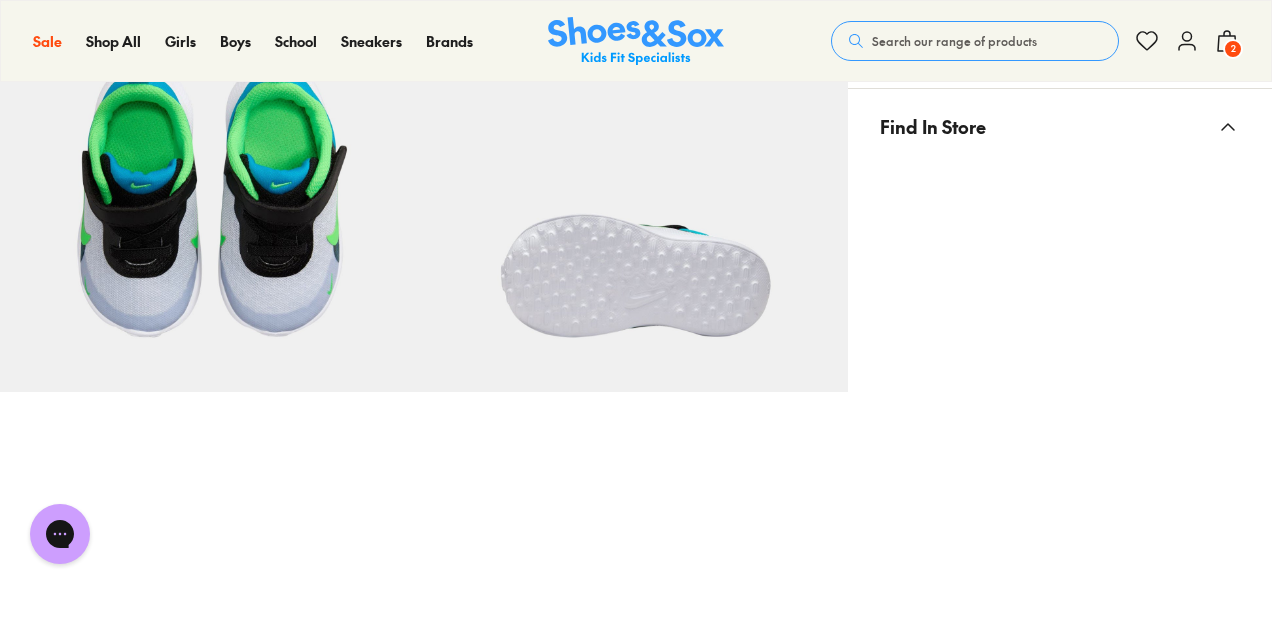 scroll, scrollTop: 902, scrollLeft: 0, axis: vertical 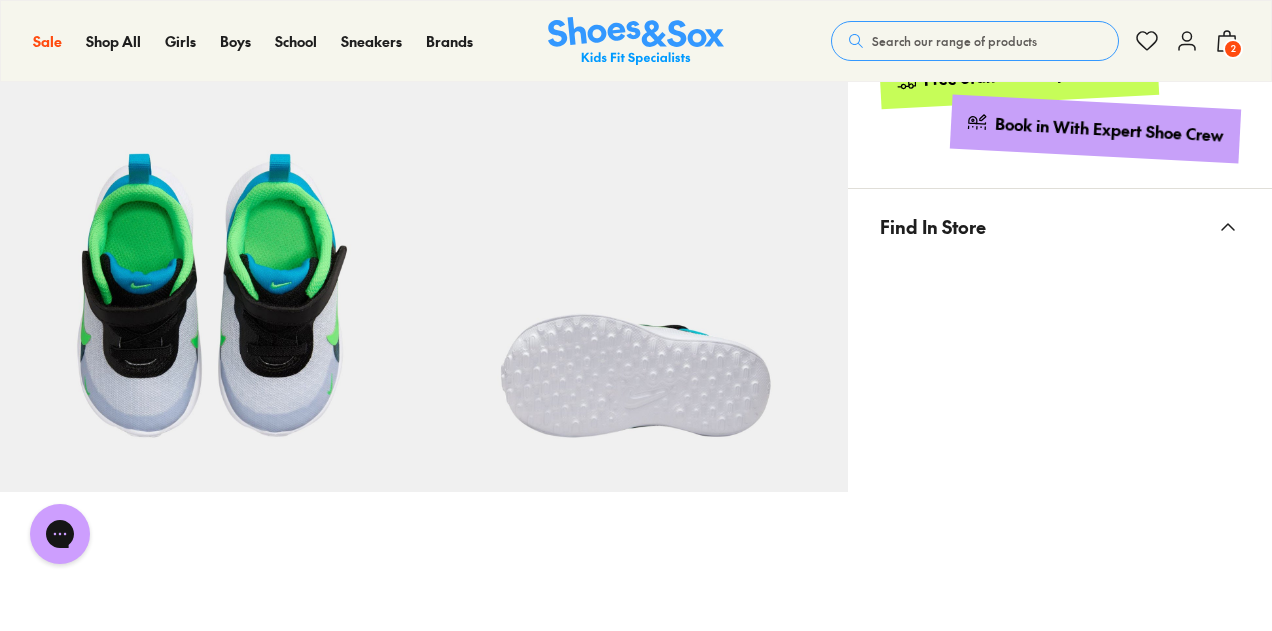 click 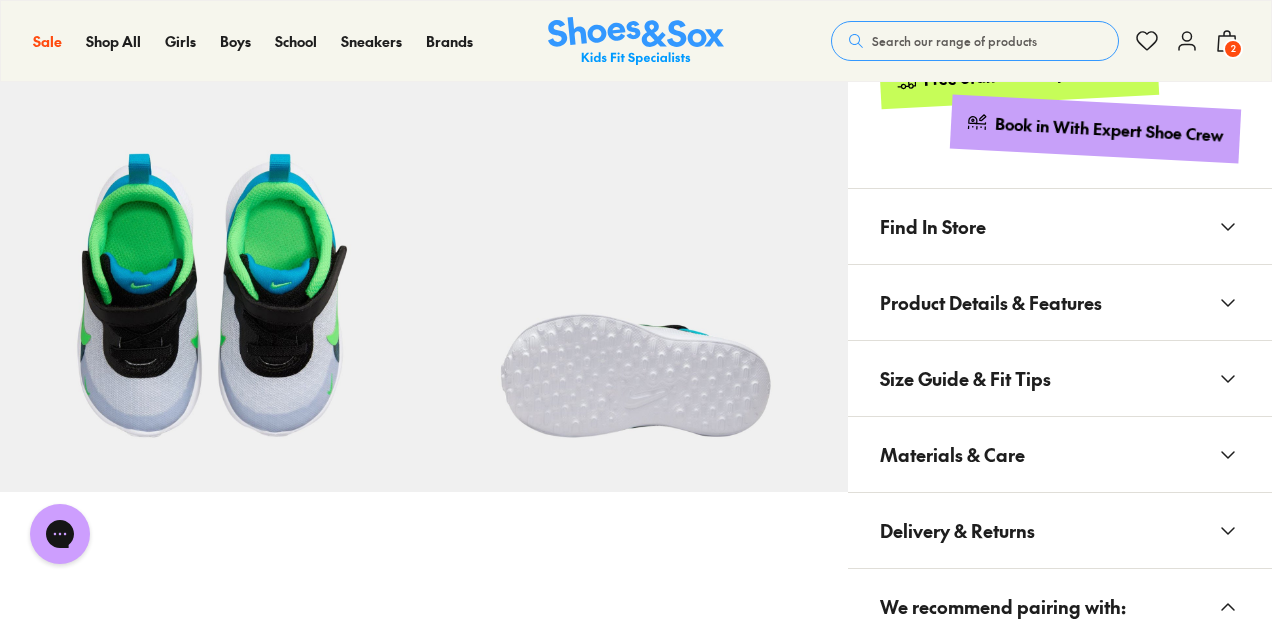 click on "Find In Store" at bounding box center (1060, 226) 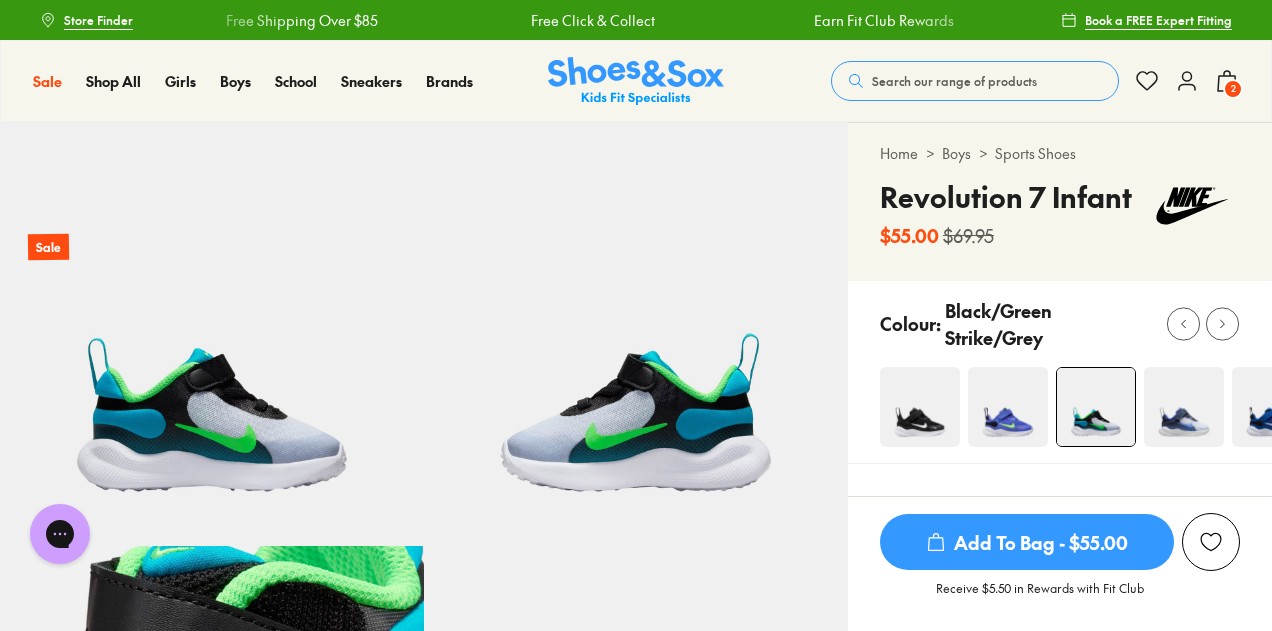 scroll, scrollTop: 0, scrollLeft: 0, axis: both 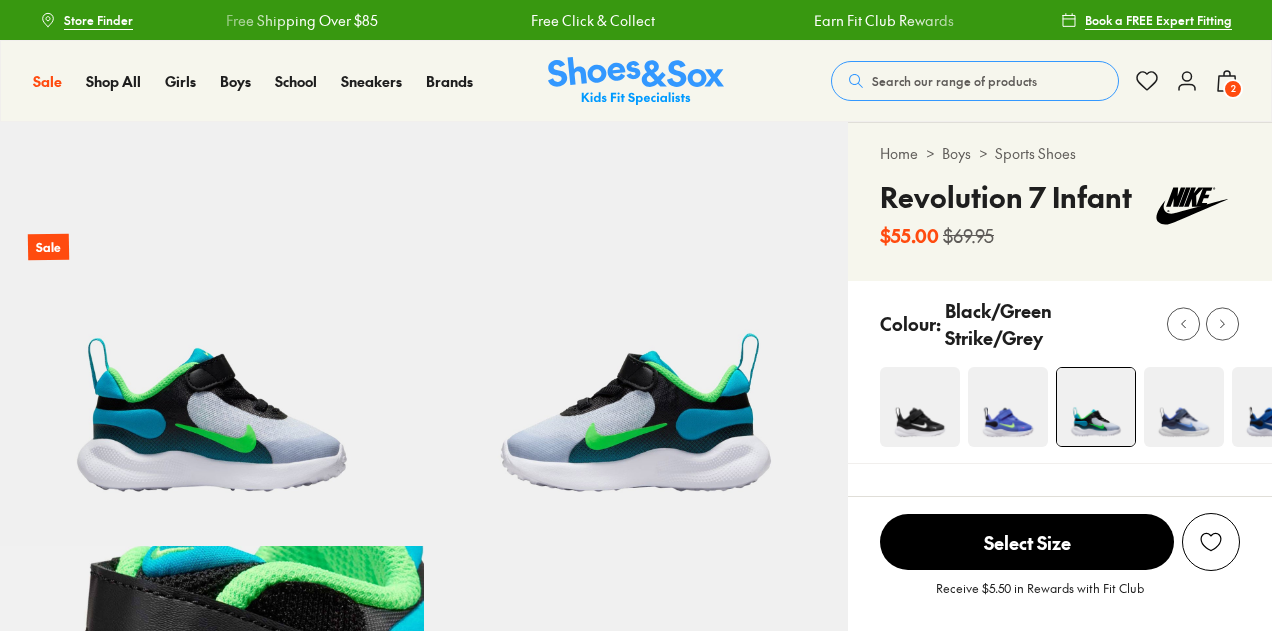 click on "Home
>
Boys
>
Sports Shoes
Revolution 7 Infant
$55.00 $69.95" at bounding box center (1060, 452) 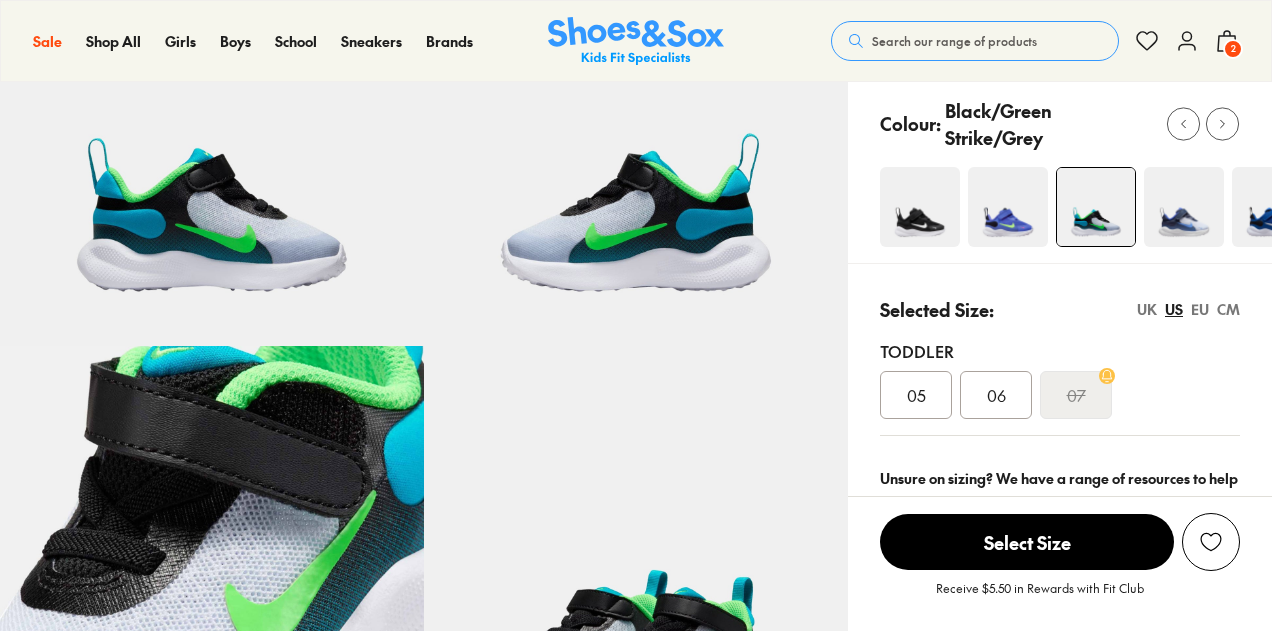 scroll, scrollTop: 200, scrollLeft: 0, axis: vertical 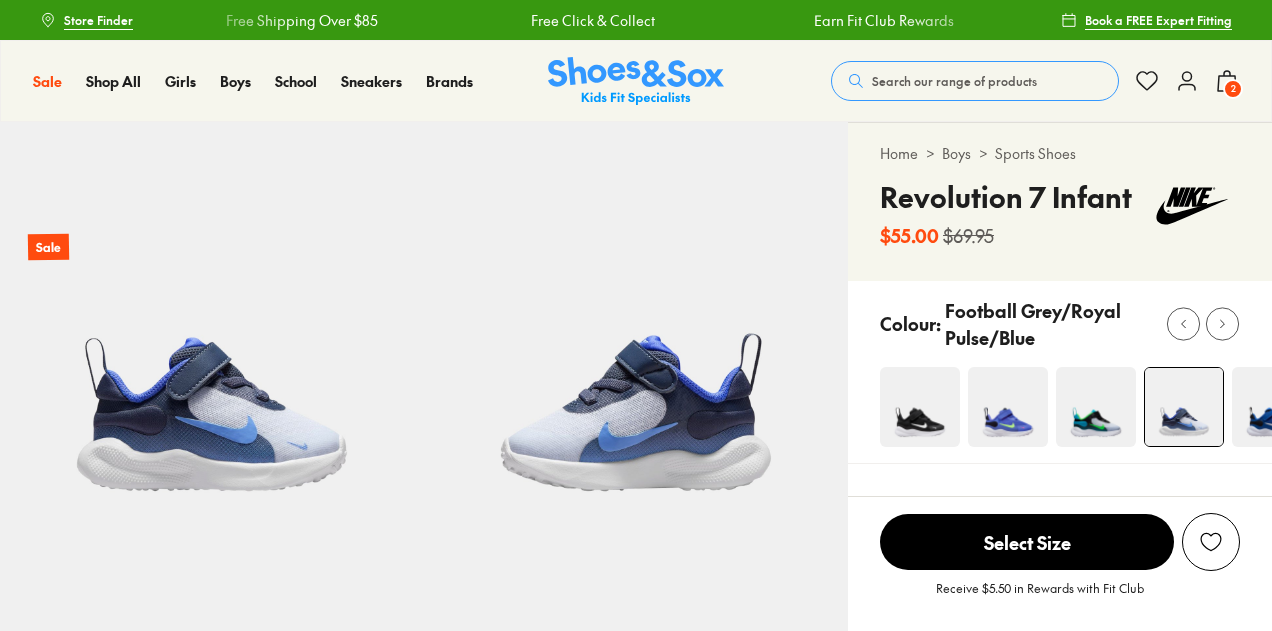 click at bounding box center (1008, 407) 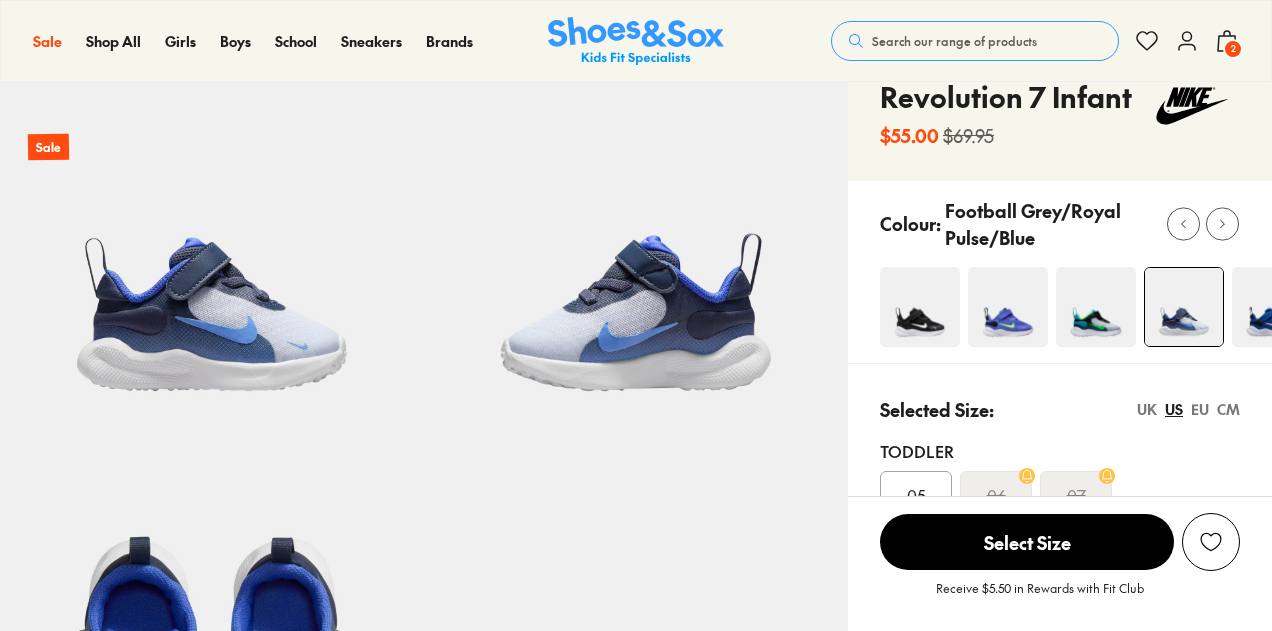 scroll, scrollTop: 100, scrollLeft: 0, axis: vertical 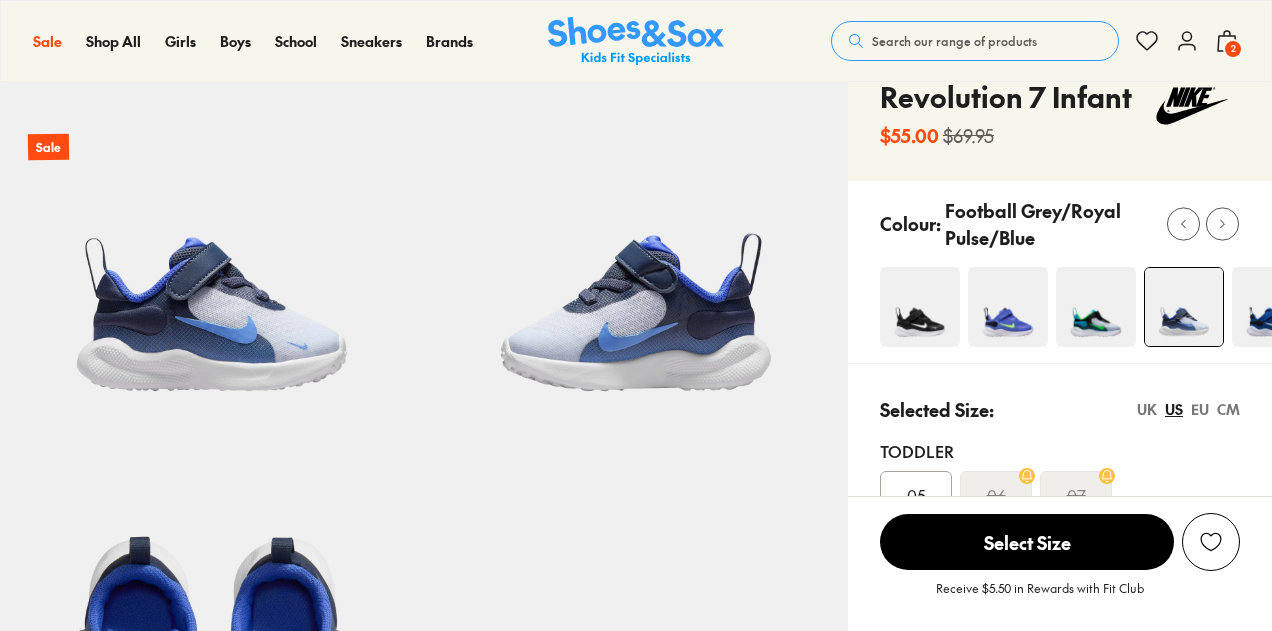 select on "*" 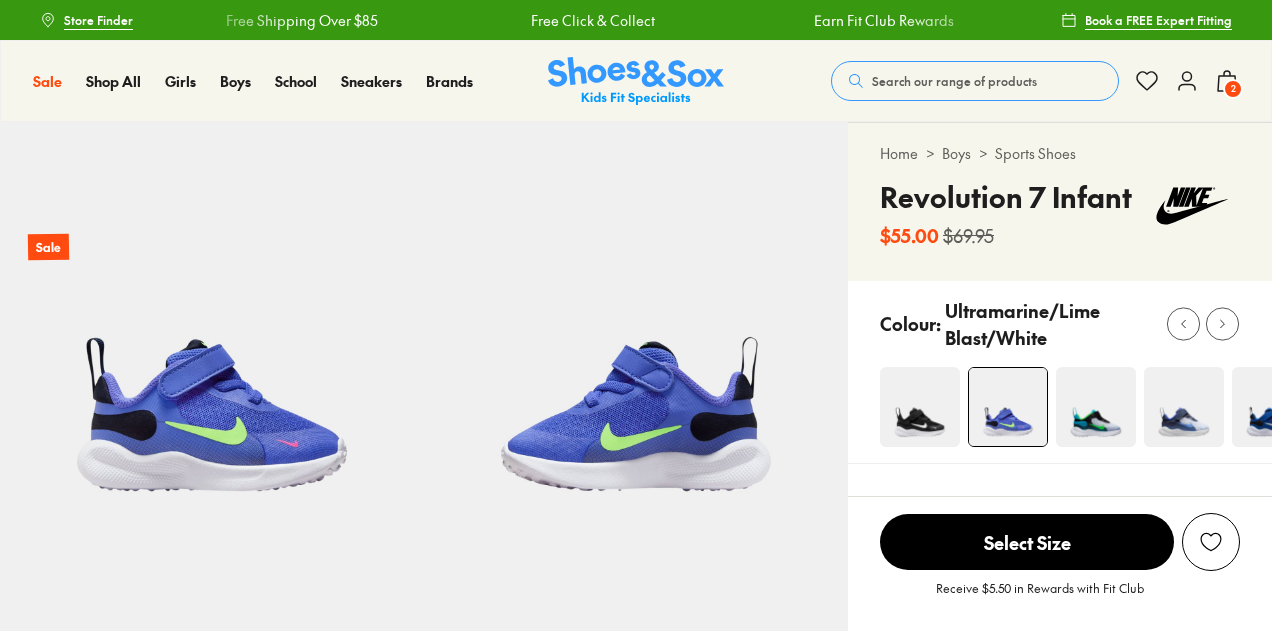 select on "*" 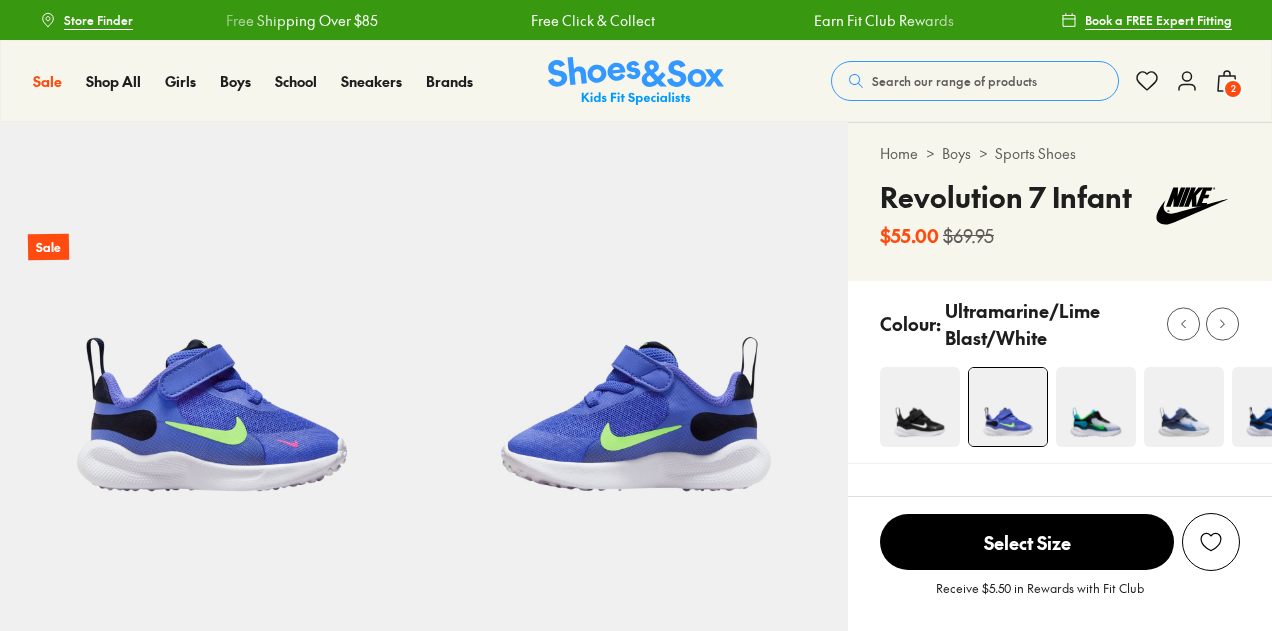 scroll, scrollTop: 0, scrollLeft: 0, axis: both 